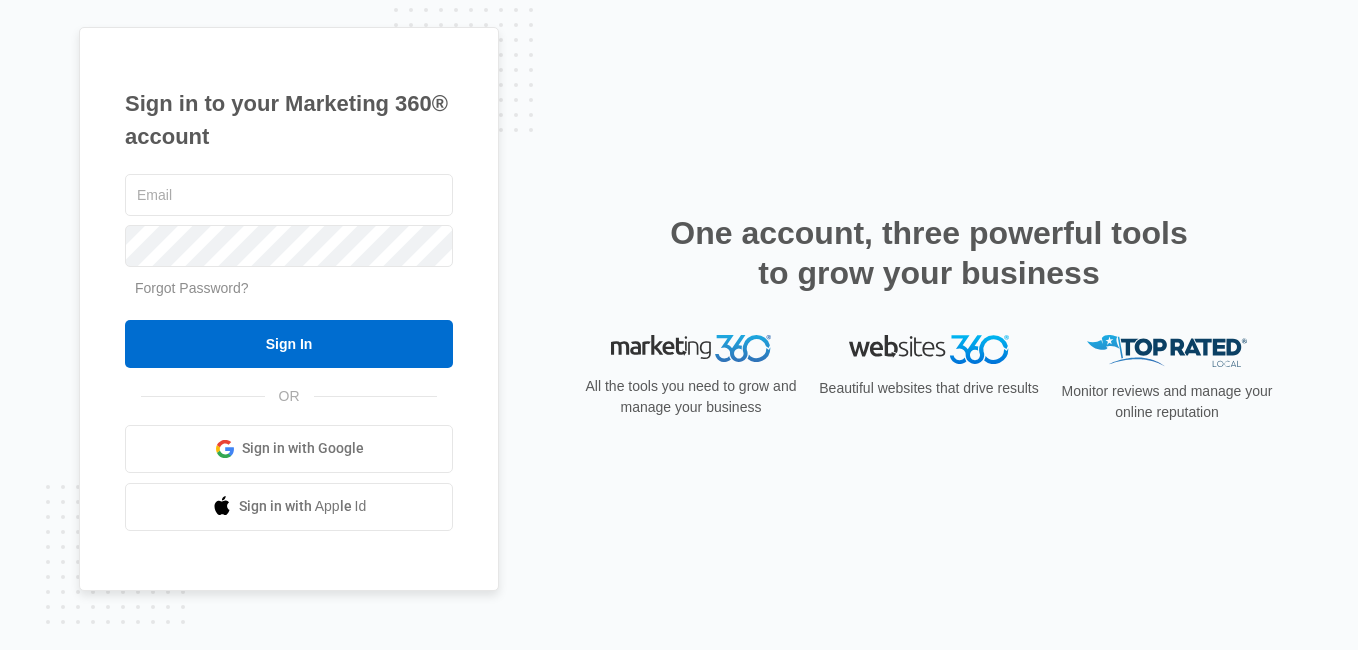 scroll, scrollTop: 0, scrollLeft: 0, axis: both 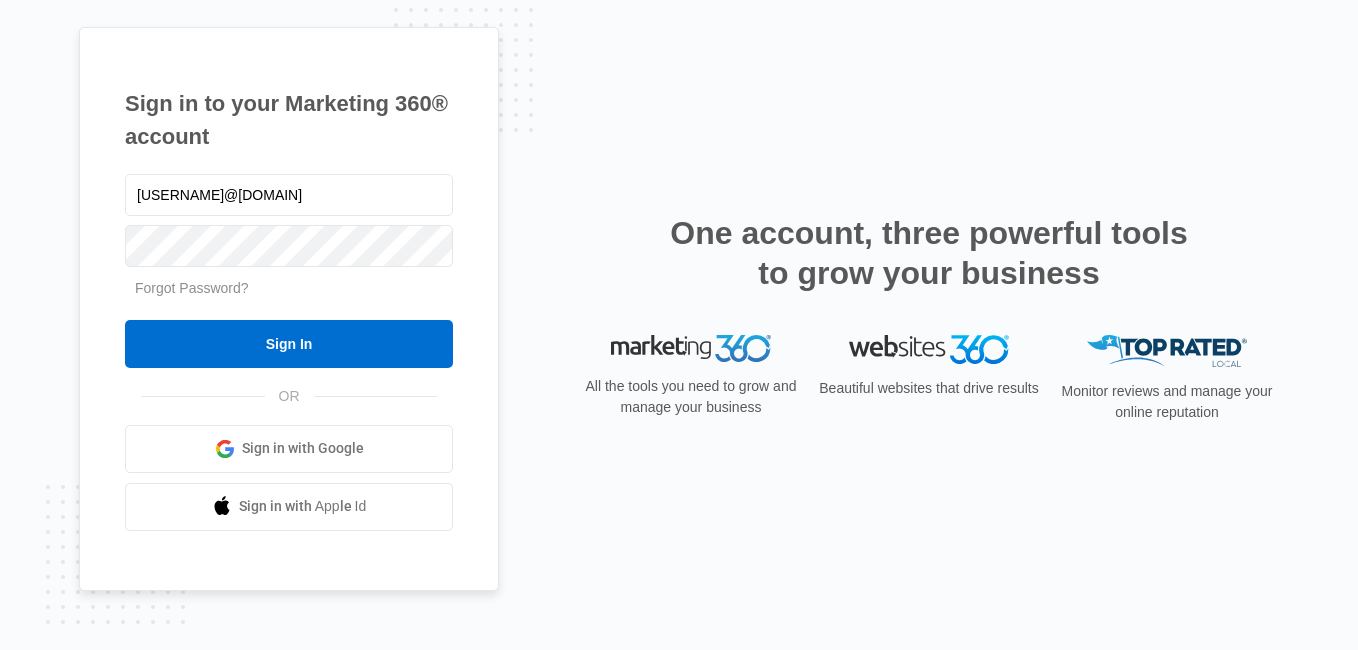 type on "[USERNAME]@[DOMAIN]" 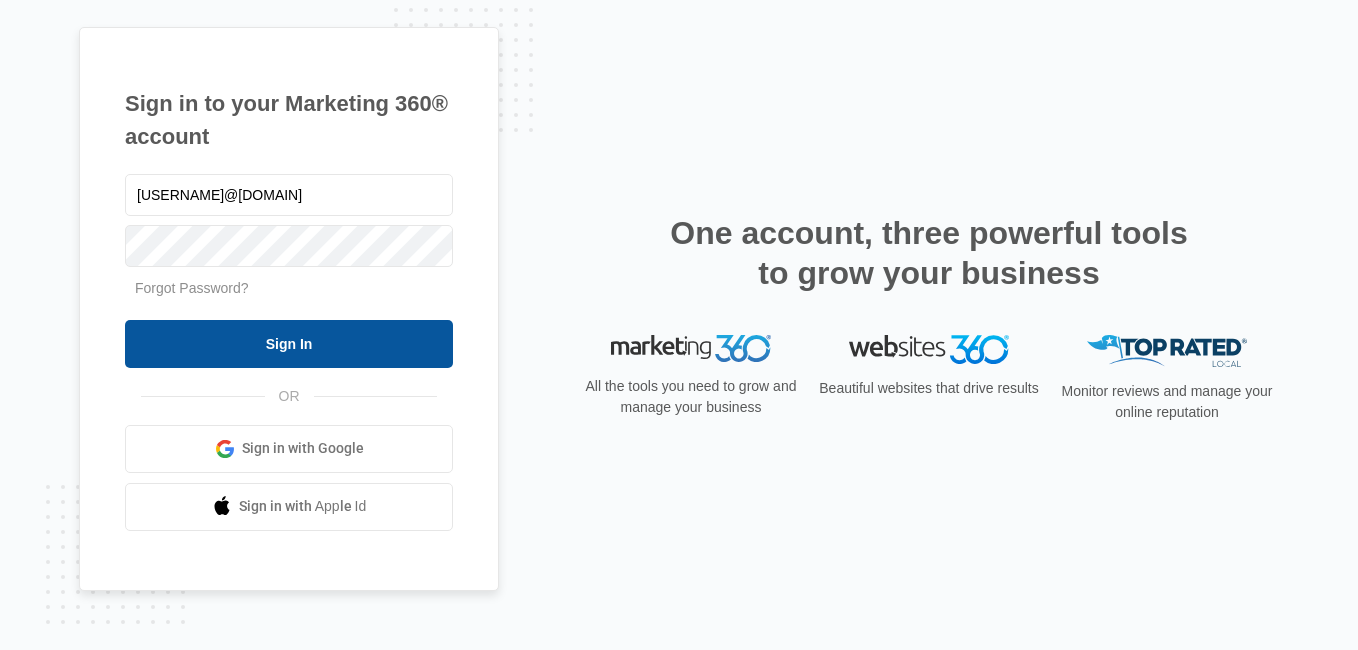 click on "Sign In" at bounding box center (289, 344) 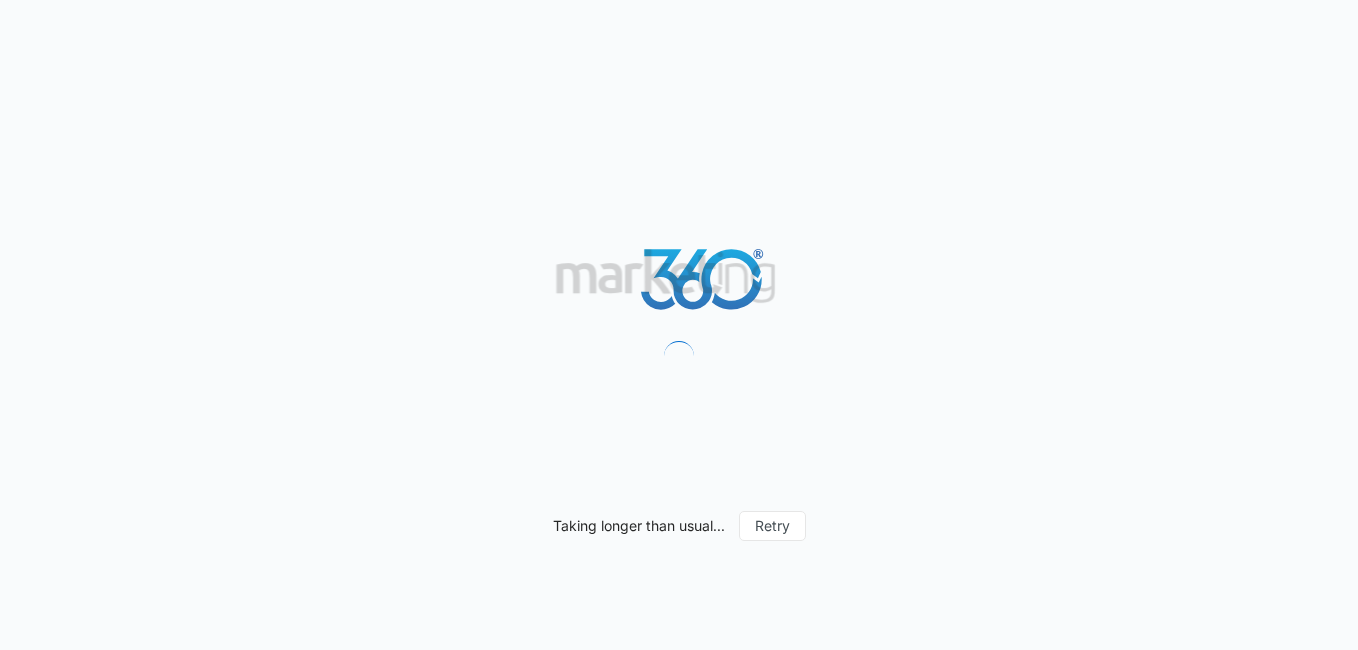 scroll, scrollTop: 0, scrollLeft: 0, axis: both 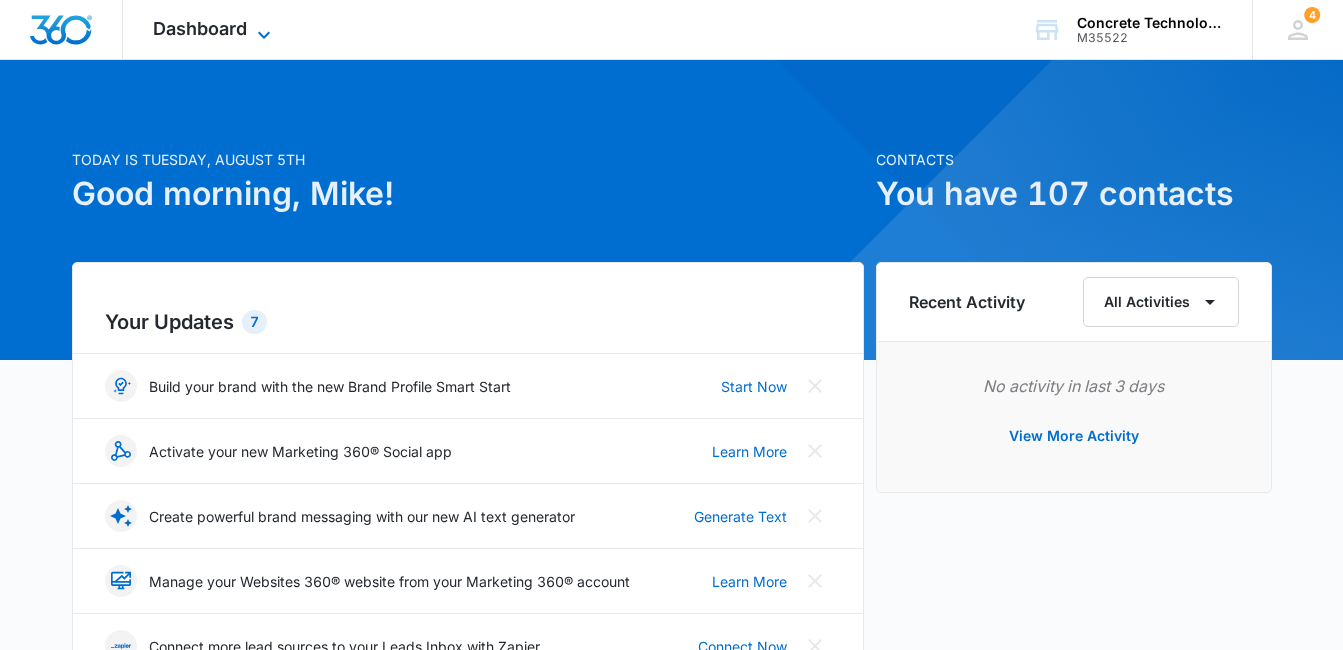 click 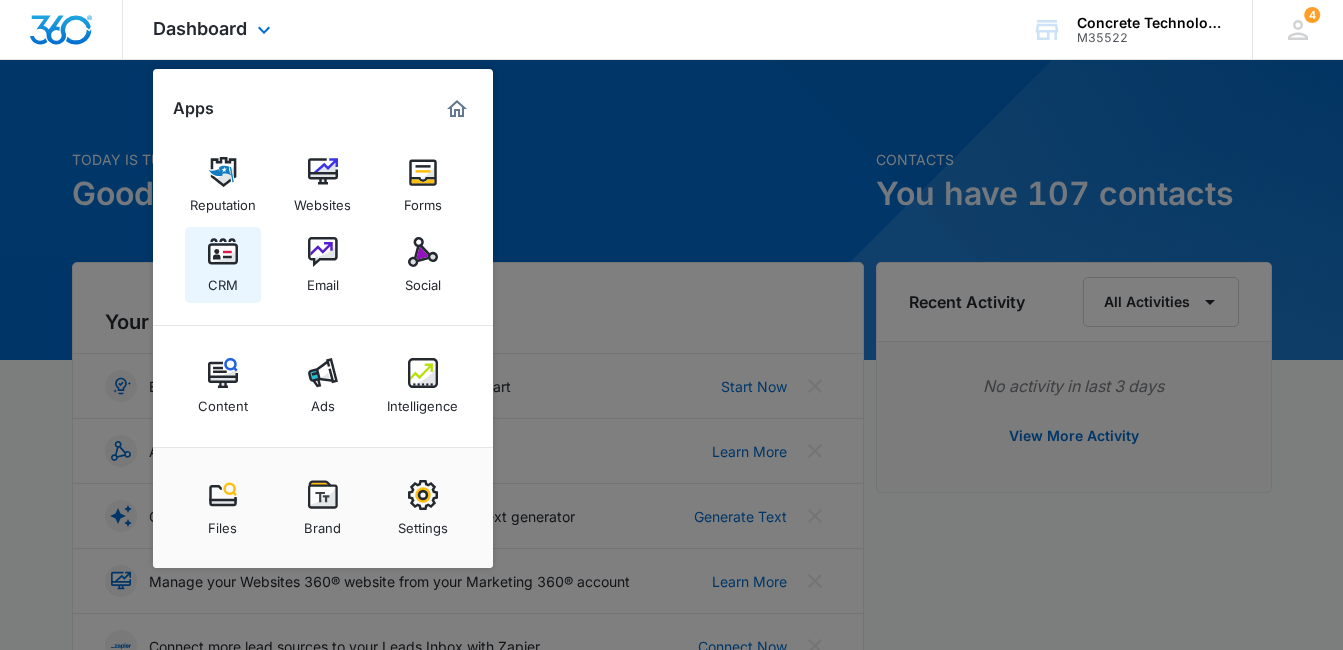click on "CRM" at bounding box center [223, 280] 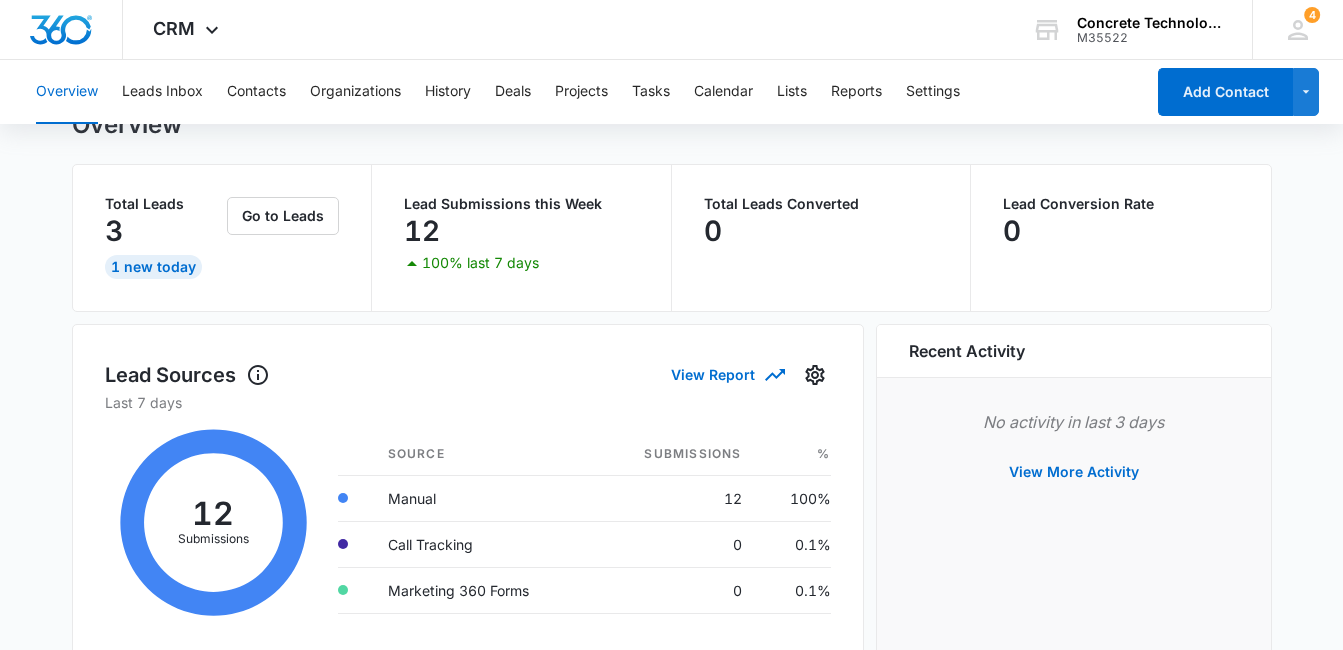 scroll, scrollTop: 116, scrollLeft: 0, axis: vertical 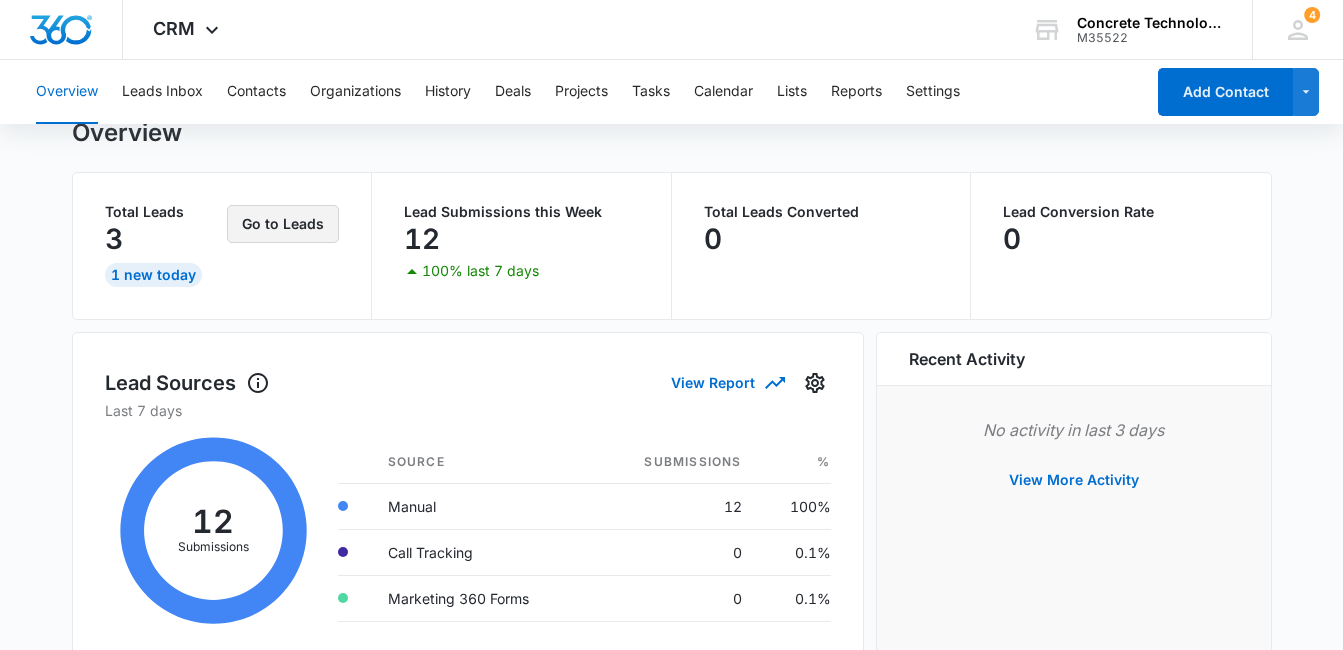 click on "Go to Leads" at bounding box center [283, 224] 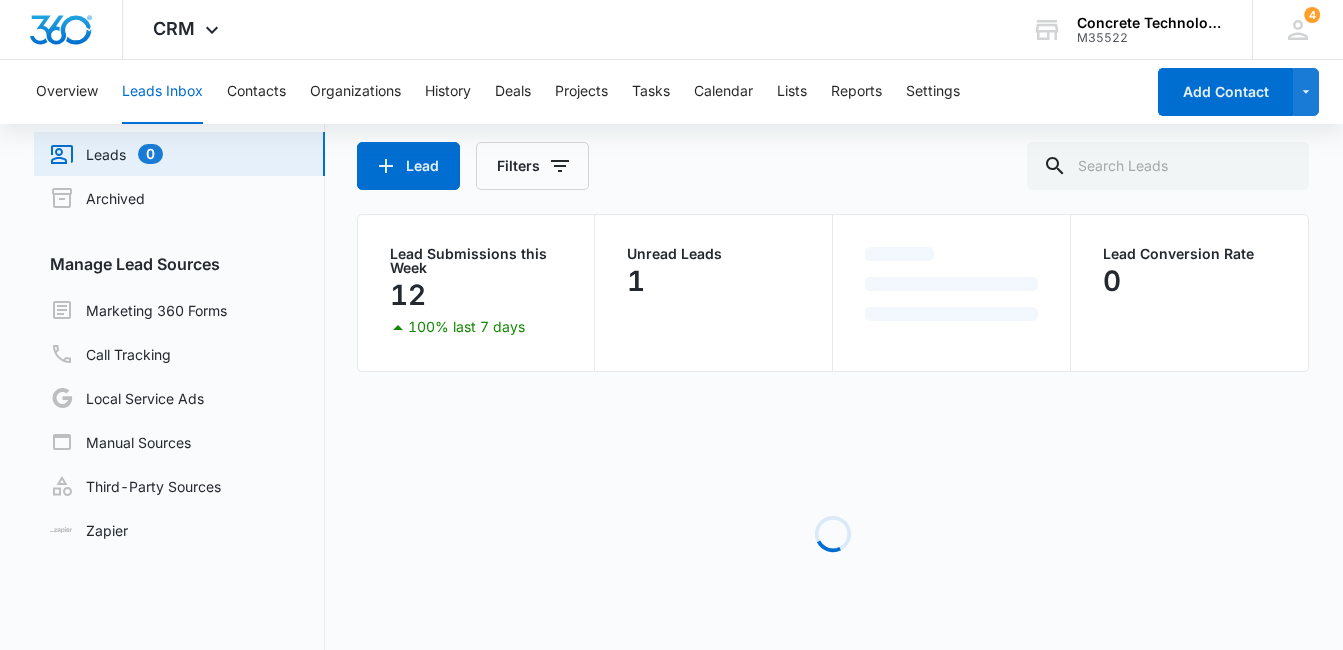 scroll, scrollTop: 0, scrollLeft: 0, axis: both 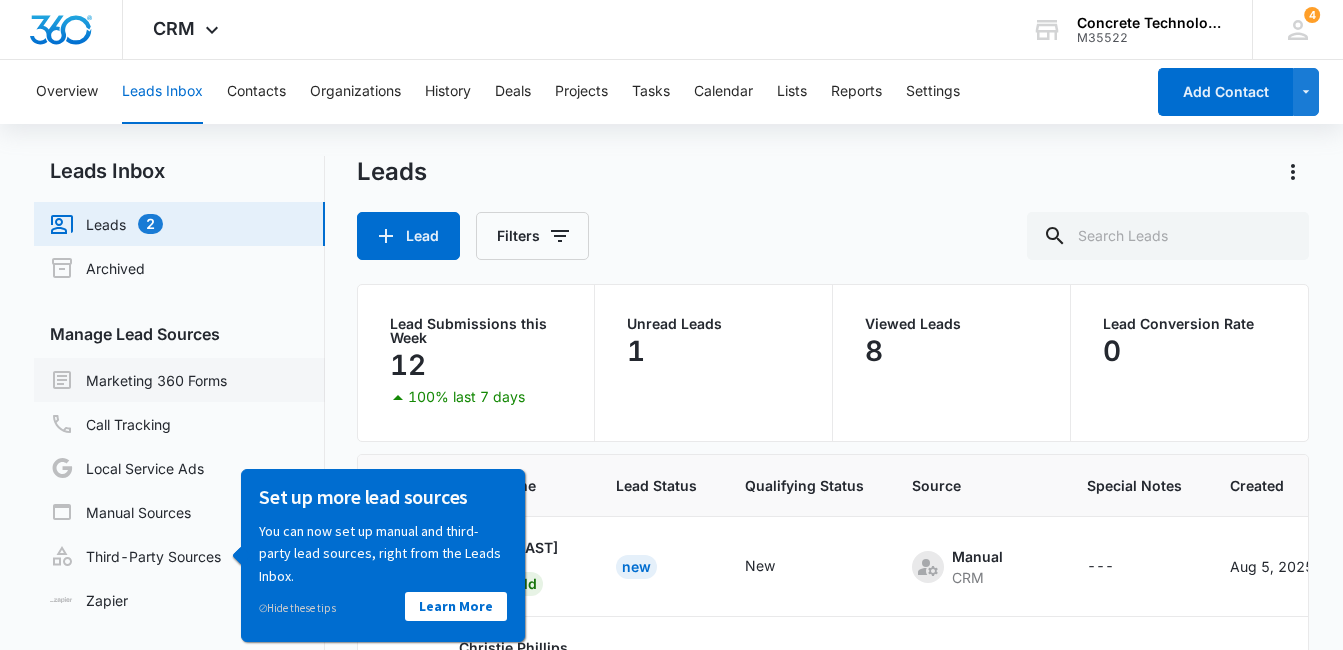 click on "Marketing 360 Forms" at bounding box center (138, 380) 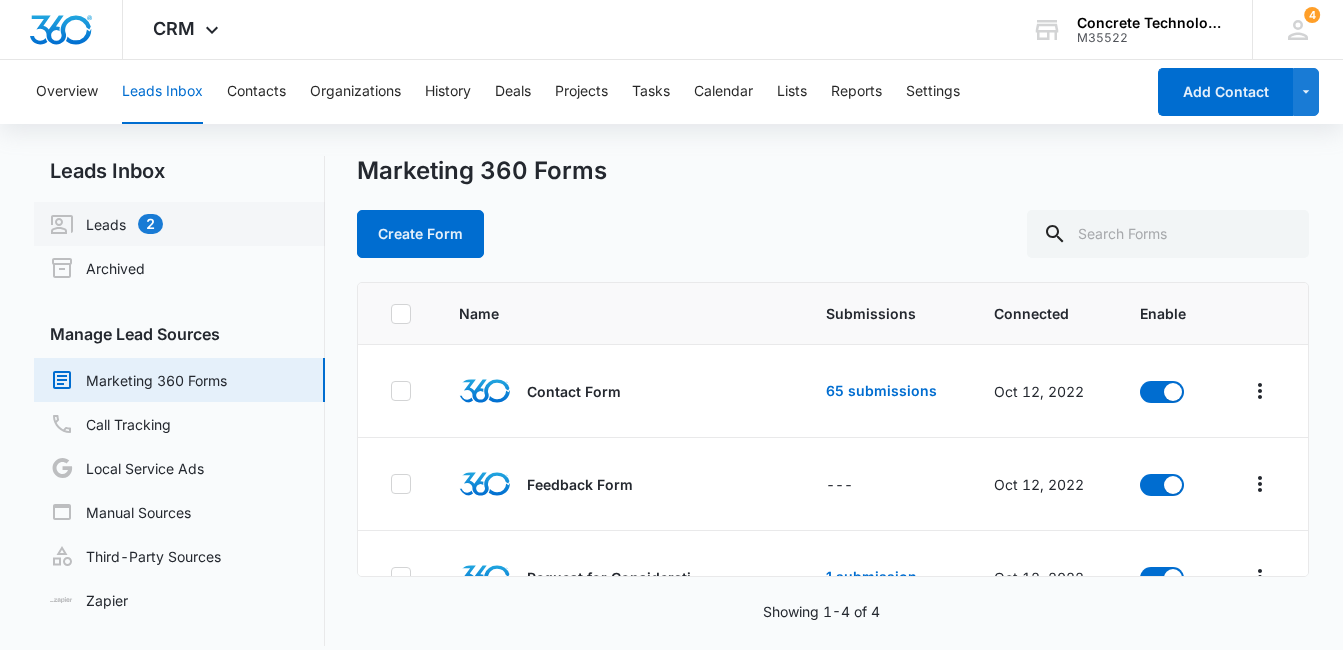 click on "Leads 2" at bounding box center (106, 224) 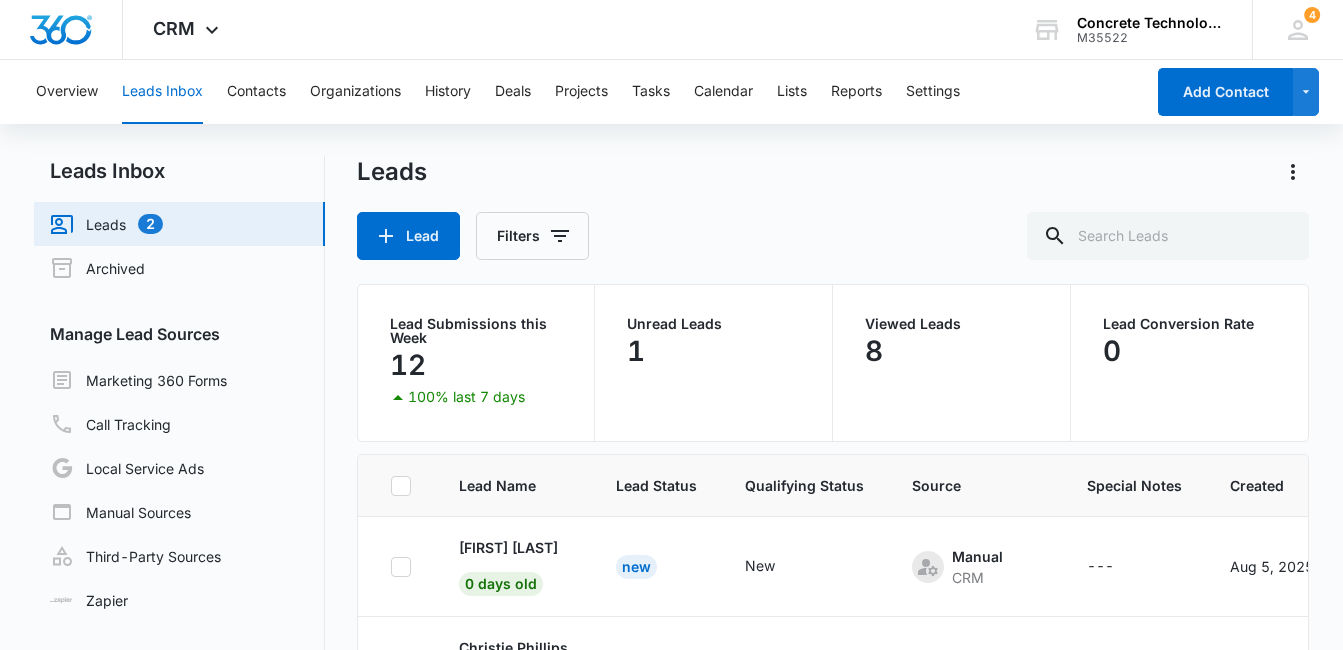 scroll, scrollTop: 0, scrollLeft: 0, axis: both 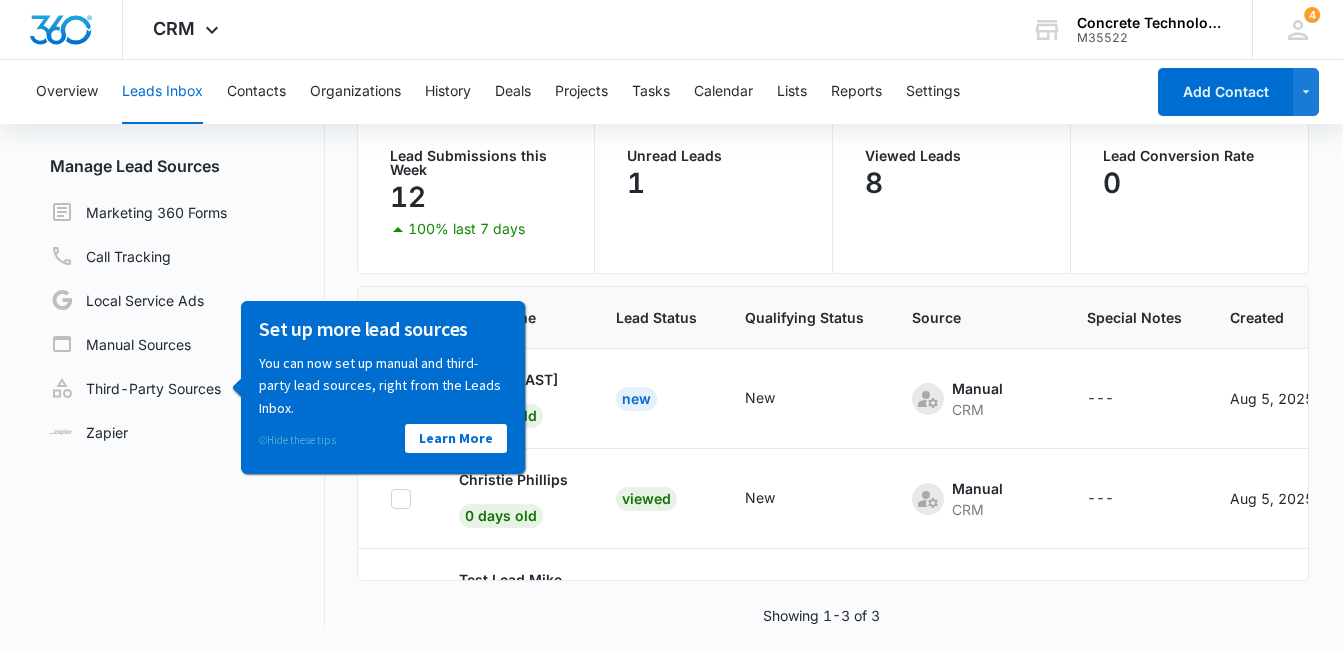 click on "⊘  Hide these tips" at bounding box center [297, 439] 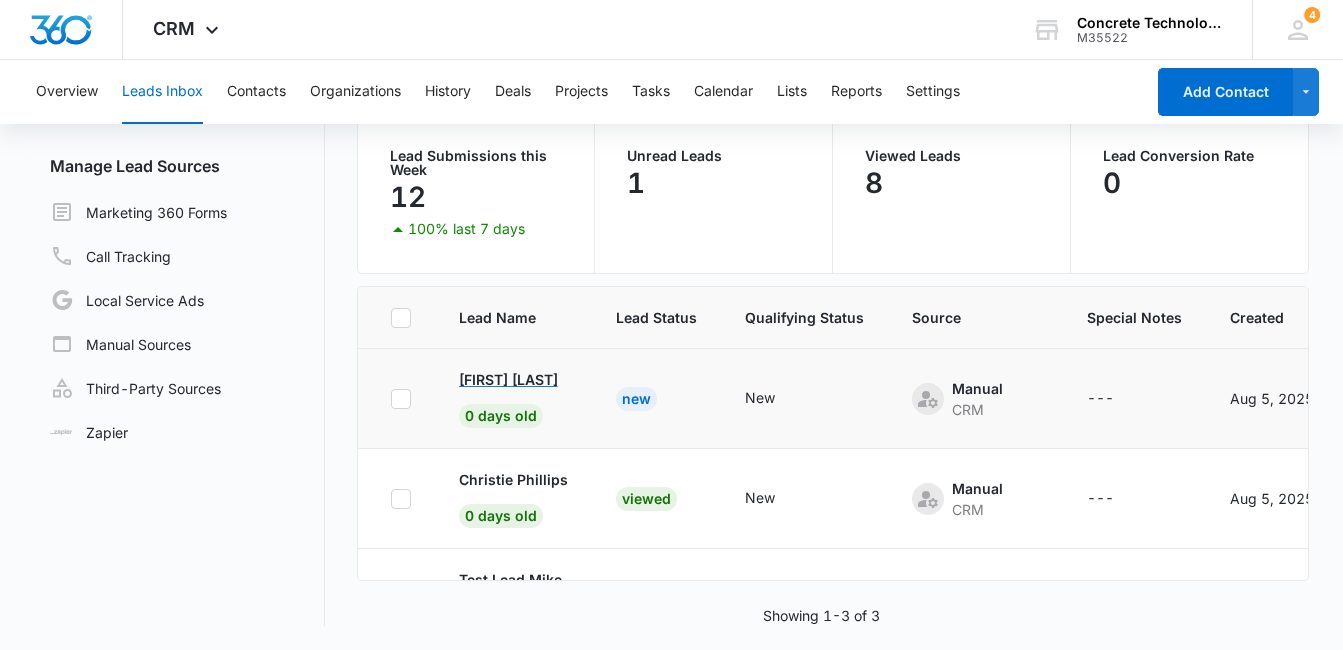 click on "[FIRST] [LAST]" at bounding box center (508, 379) 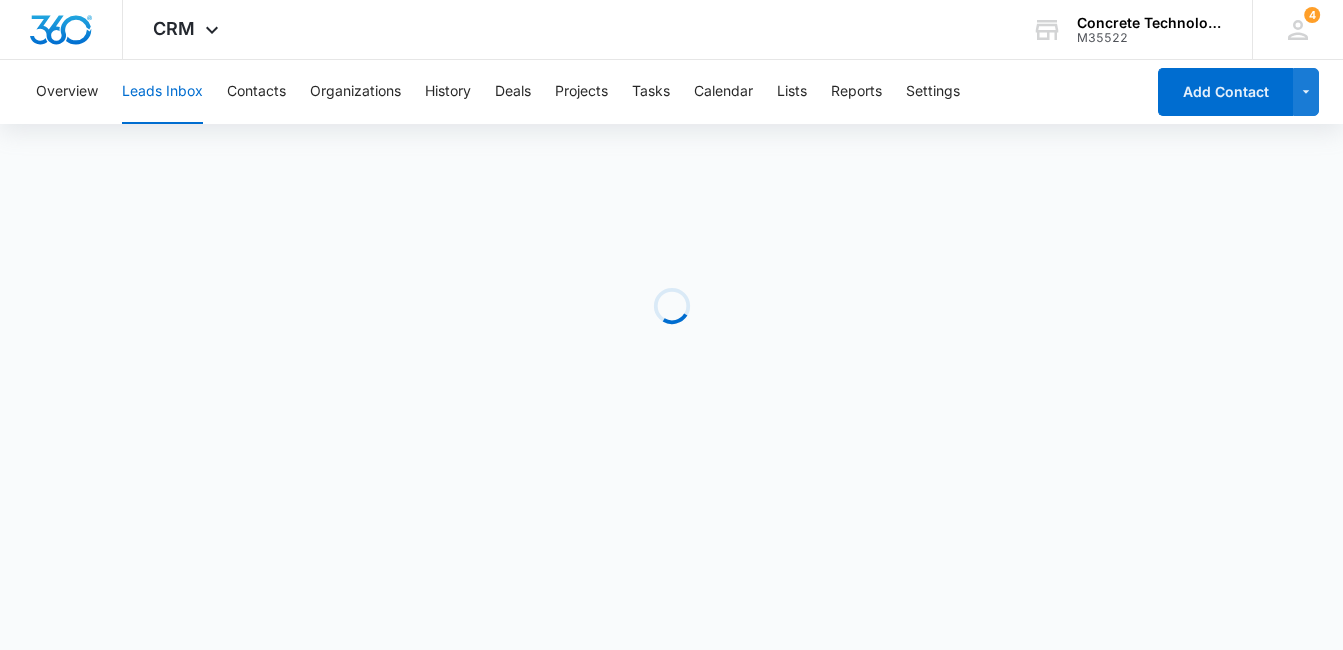 scroll, scrollTop: 0, scrollLeft: 0, axis: both 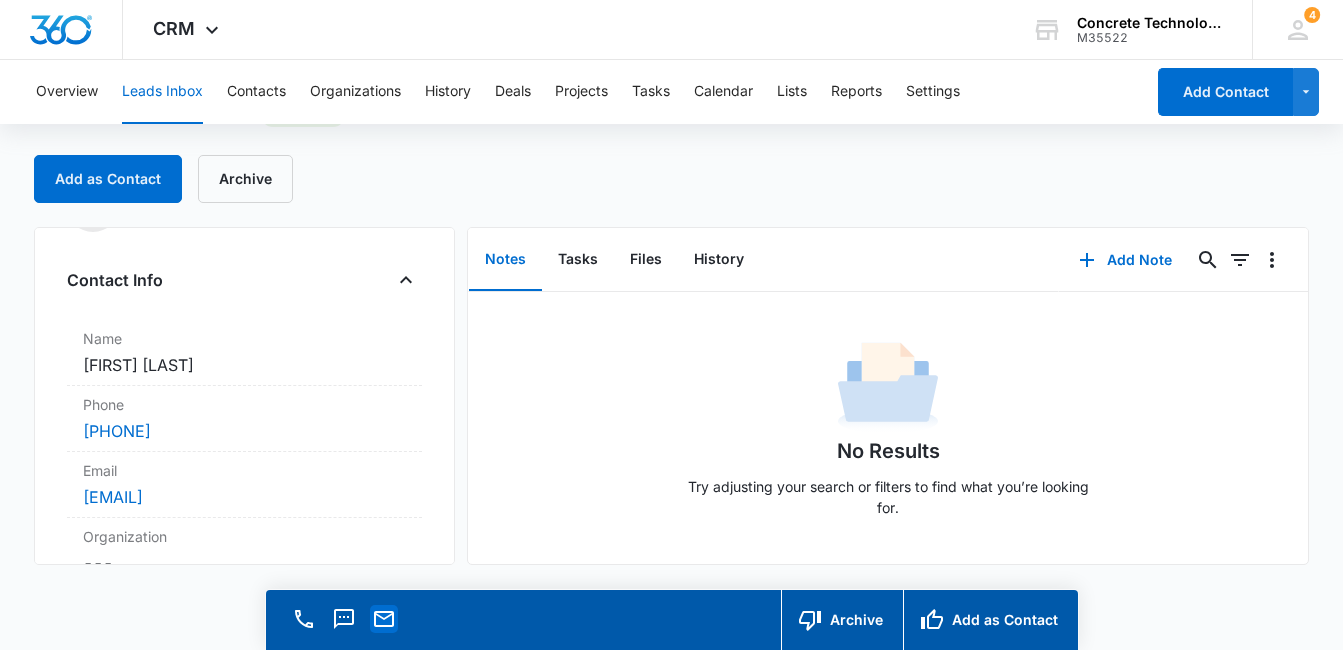 click 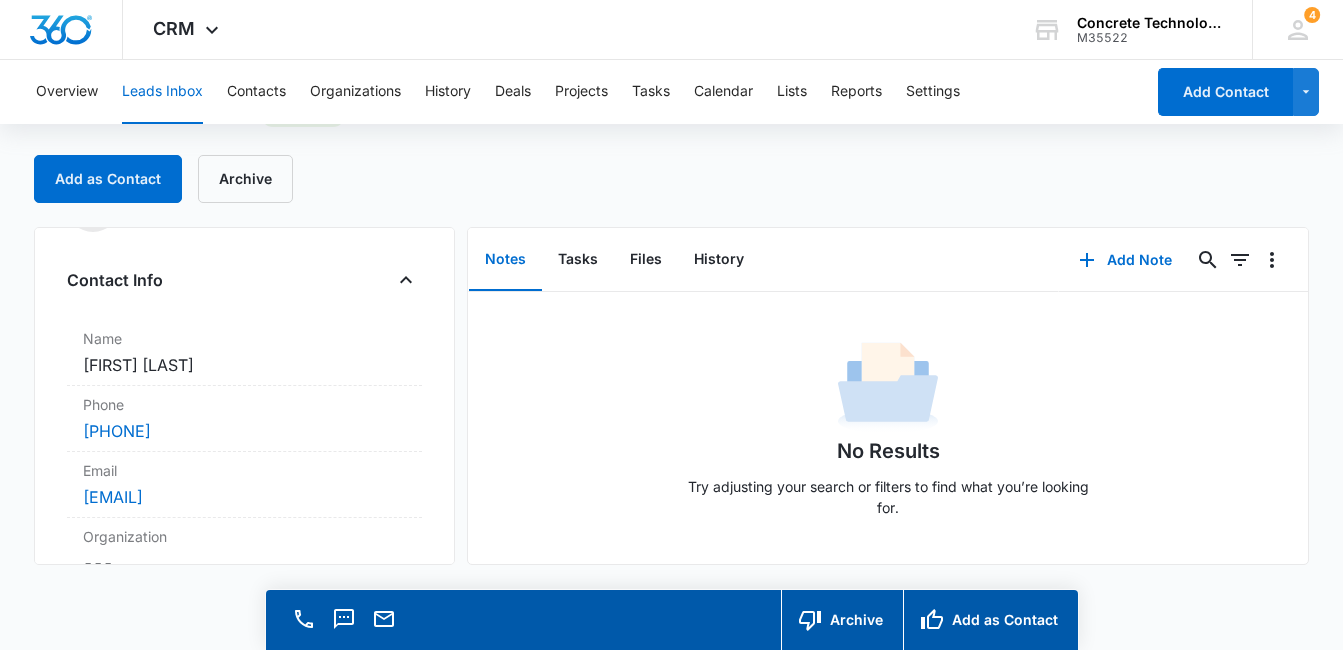 click on "Notes" at bounding box center [505, 260] 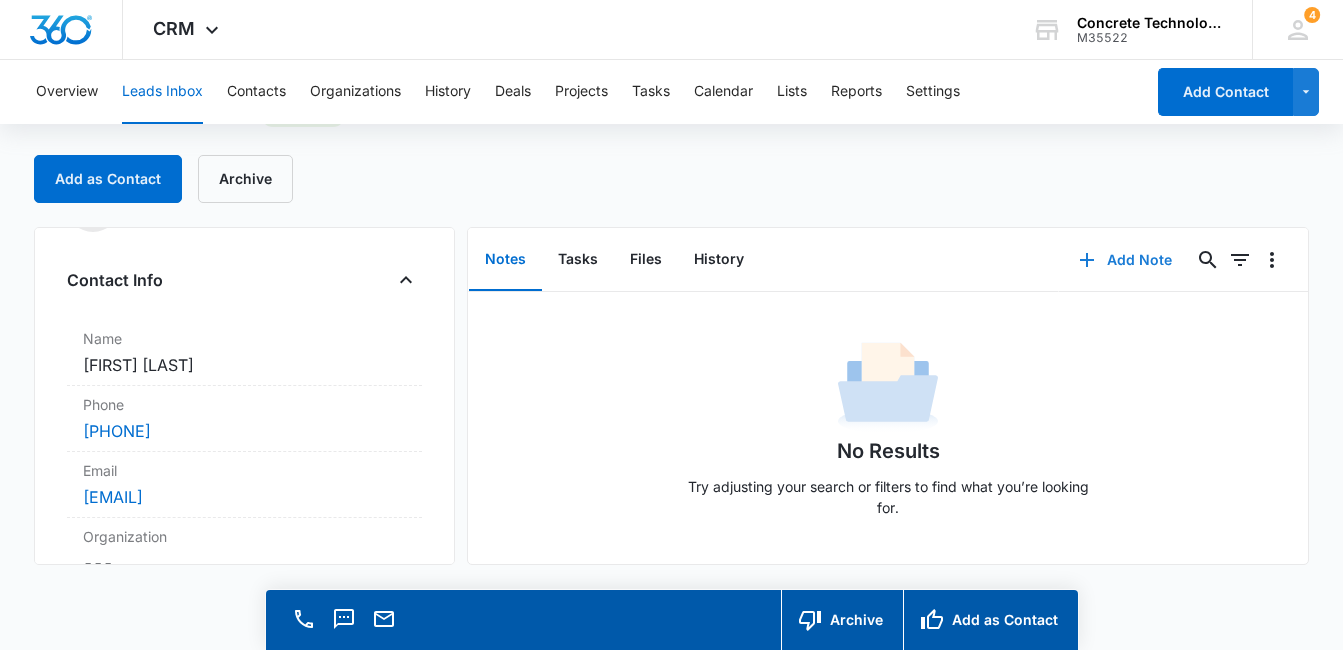 click on "Add Note" at bounding box center (1125, 260) 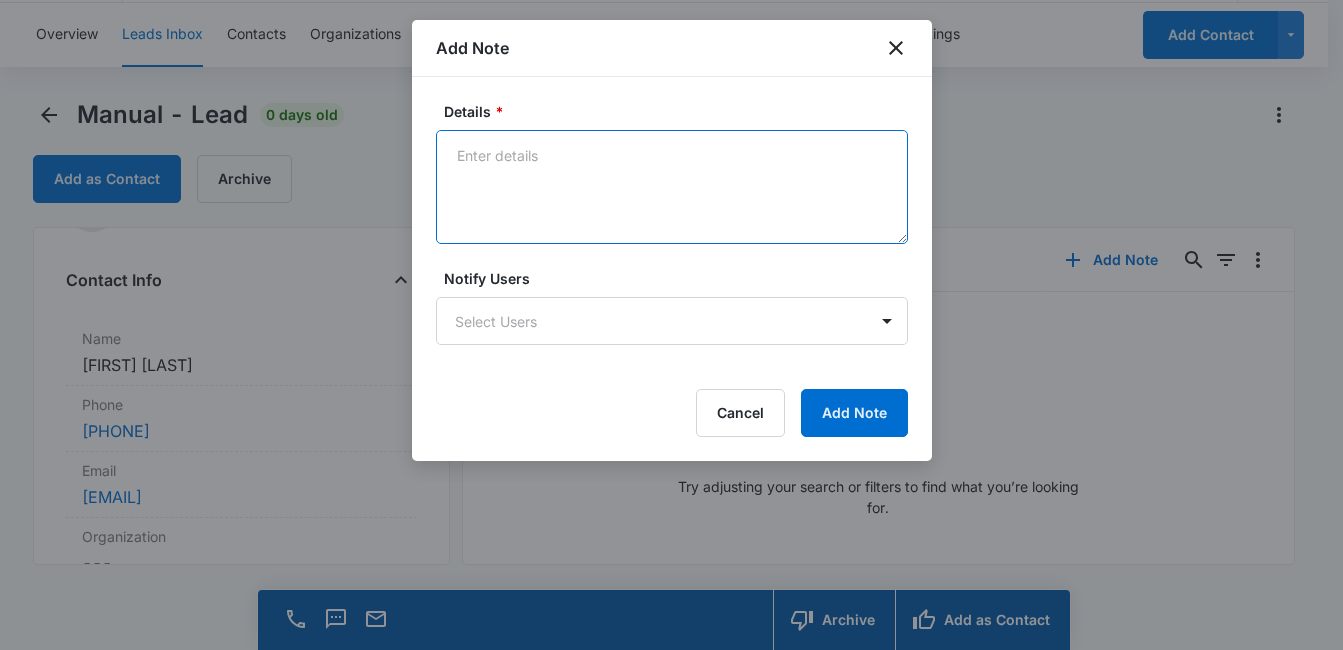 click on "Details *" at bounding box center (672, 187) 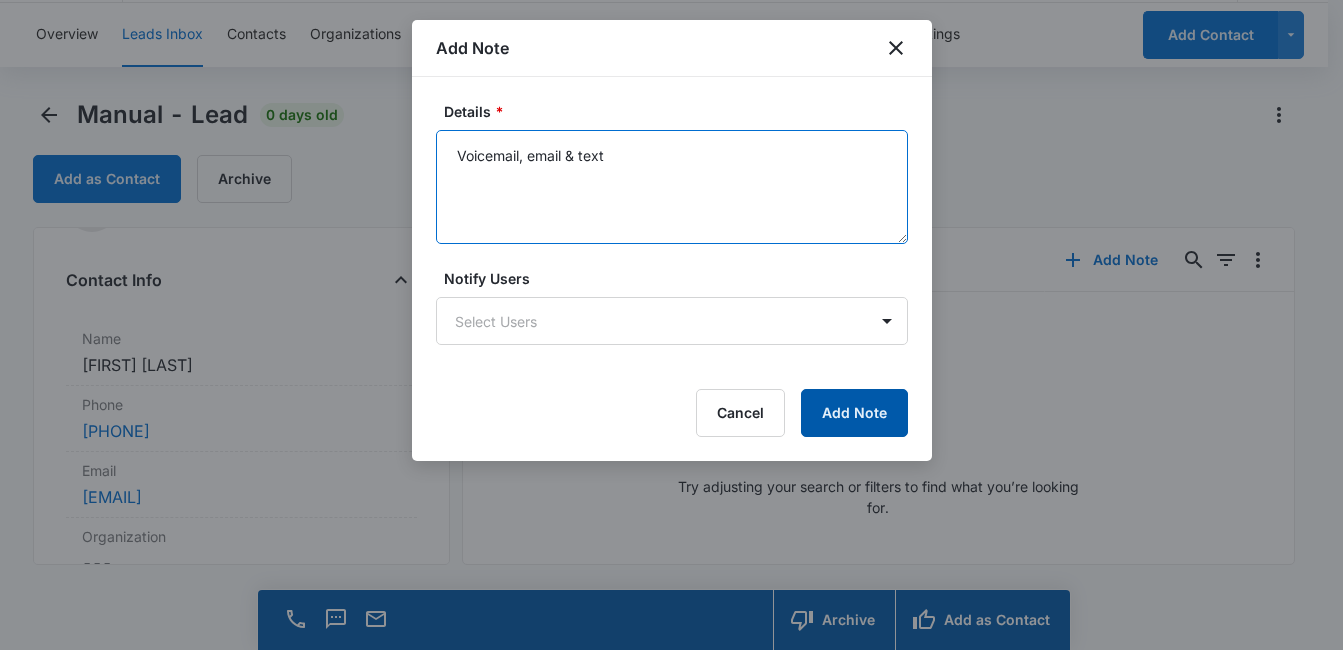 type on "Voicemail, email & text" 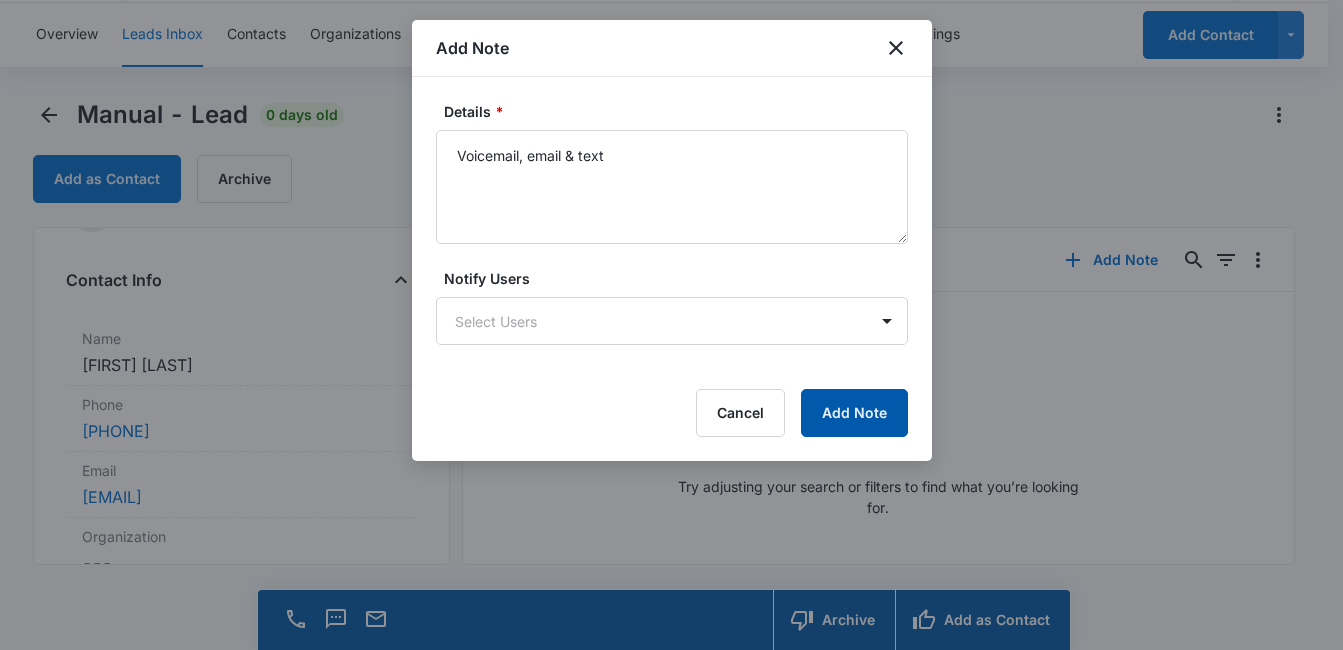 click on "Add Note" at bounding box center (854, 413) 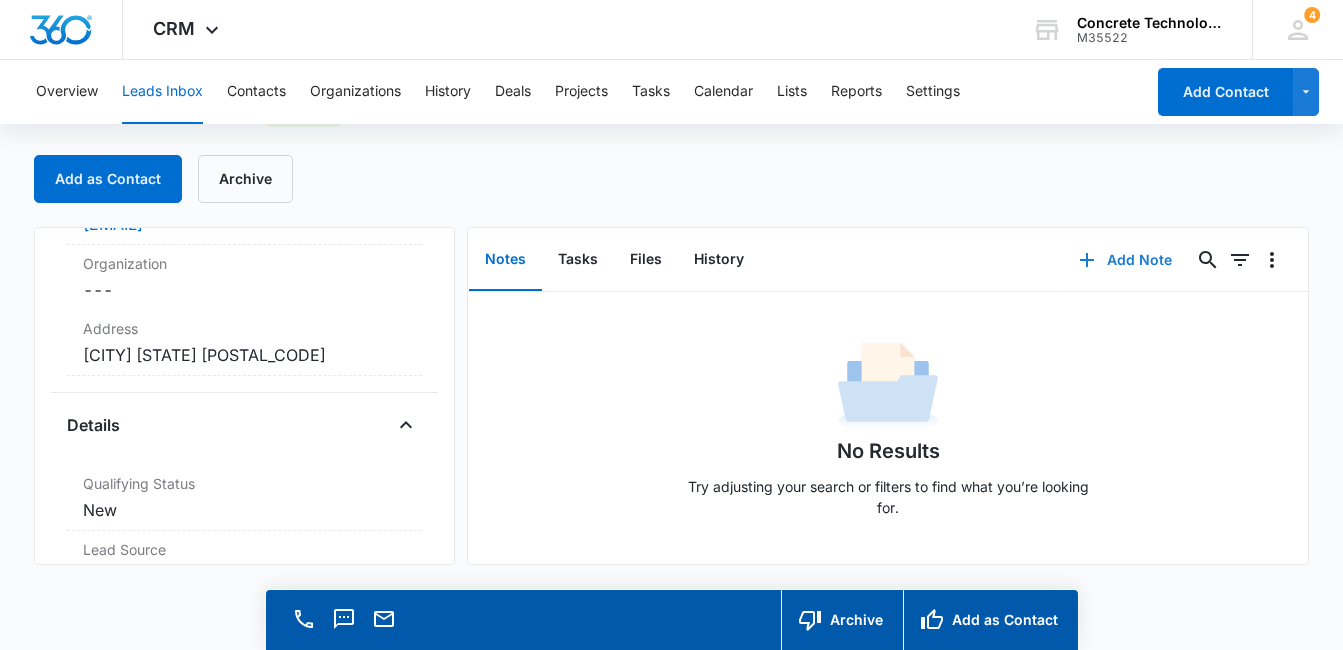 scroll, scrollTop: 360, scrollLeft: 0, axis: vertical 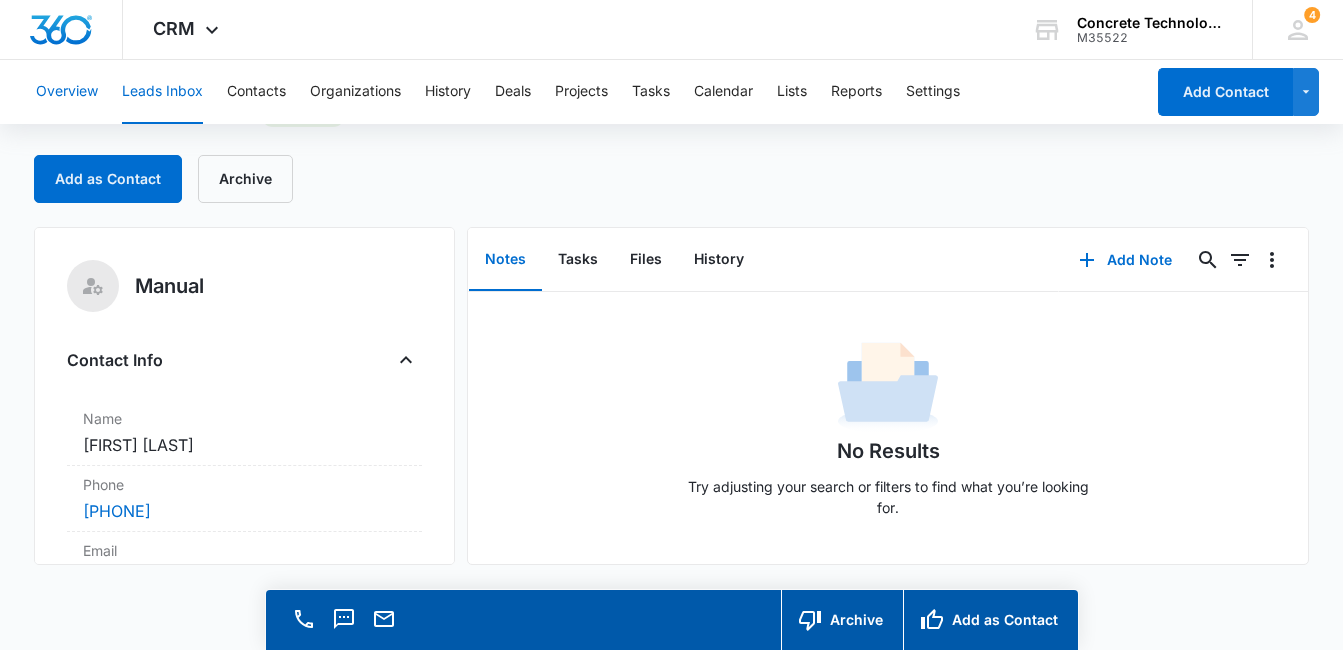 click on "Overview" at bounding box center (67, 92) 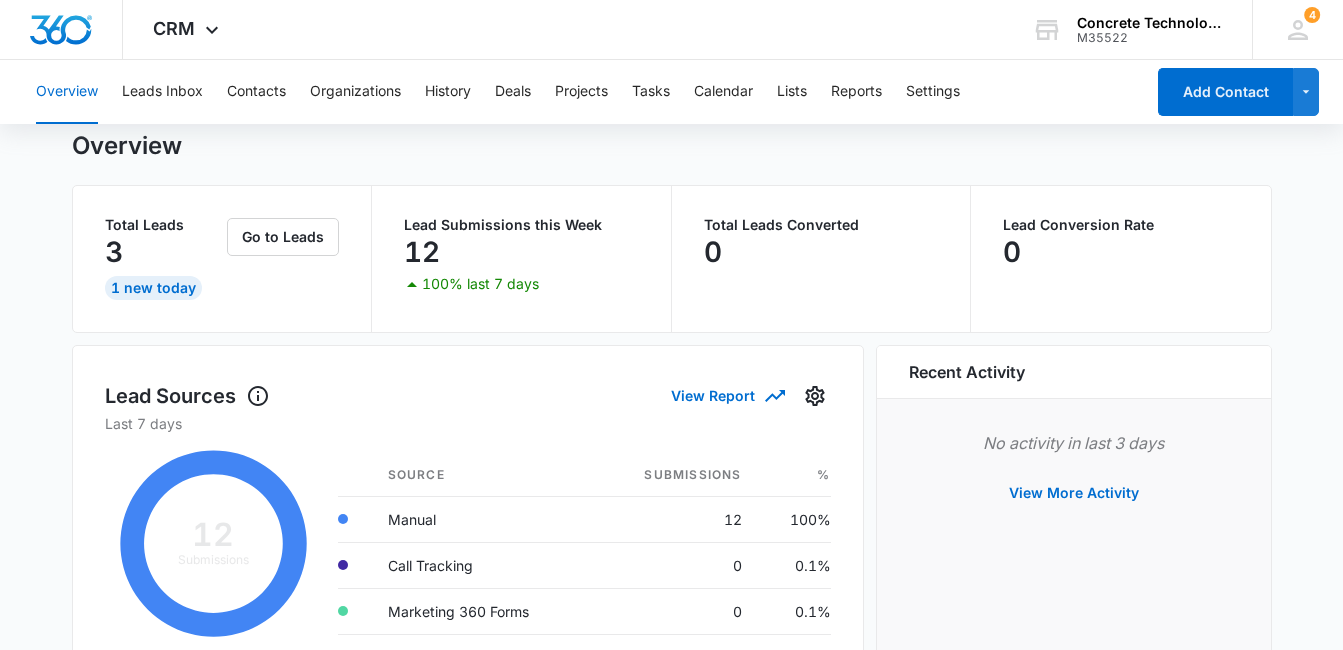 scroll, scrollTop: 0, scrollLeft: 0, axis: both 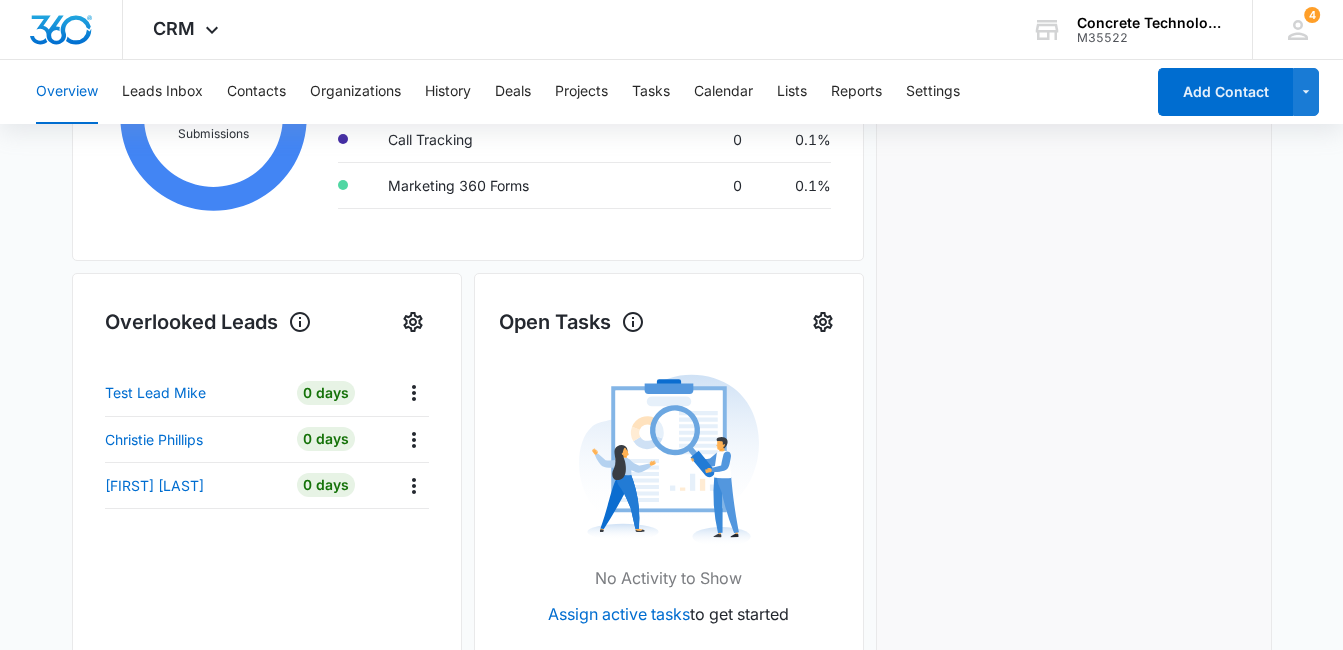 click on "Recent Activity No activity in last 3 days View More Activity" at bounding box center (1074, 325) 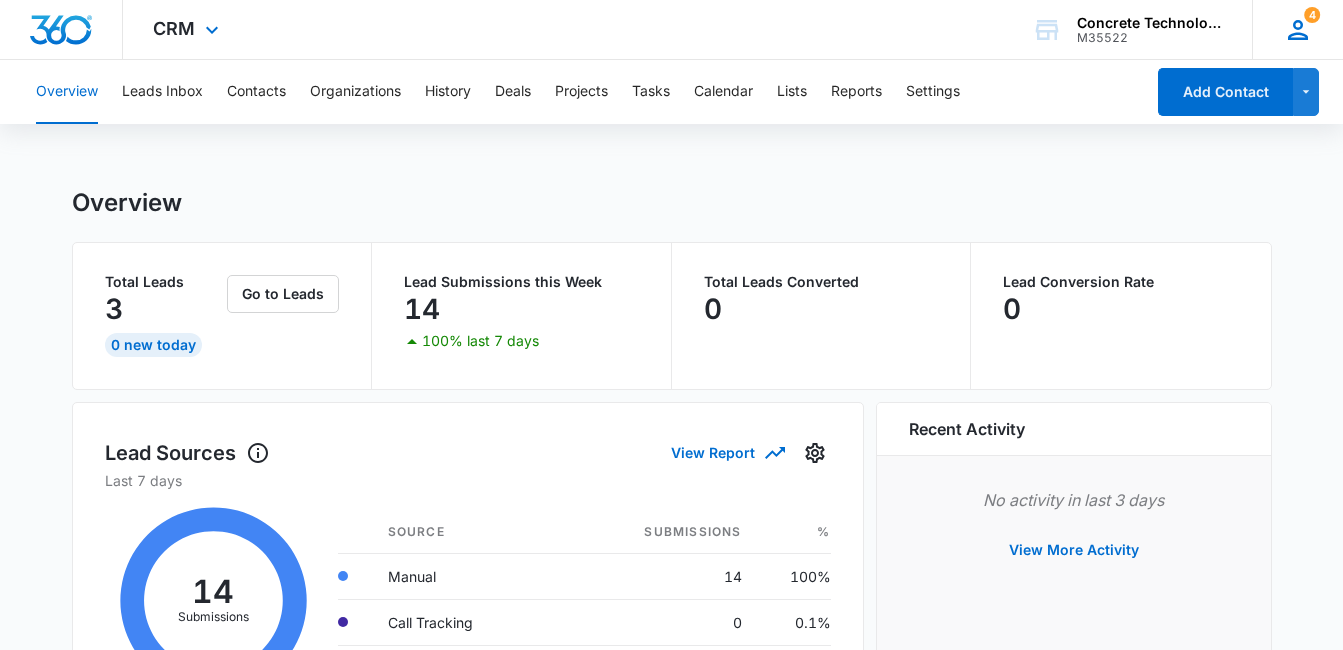 click 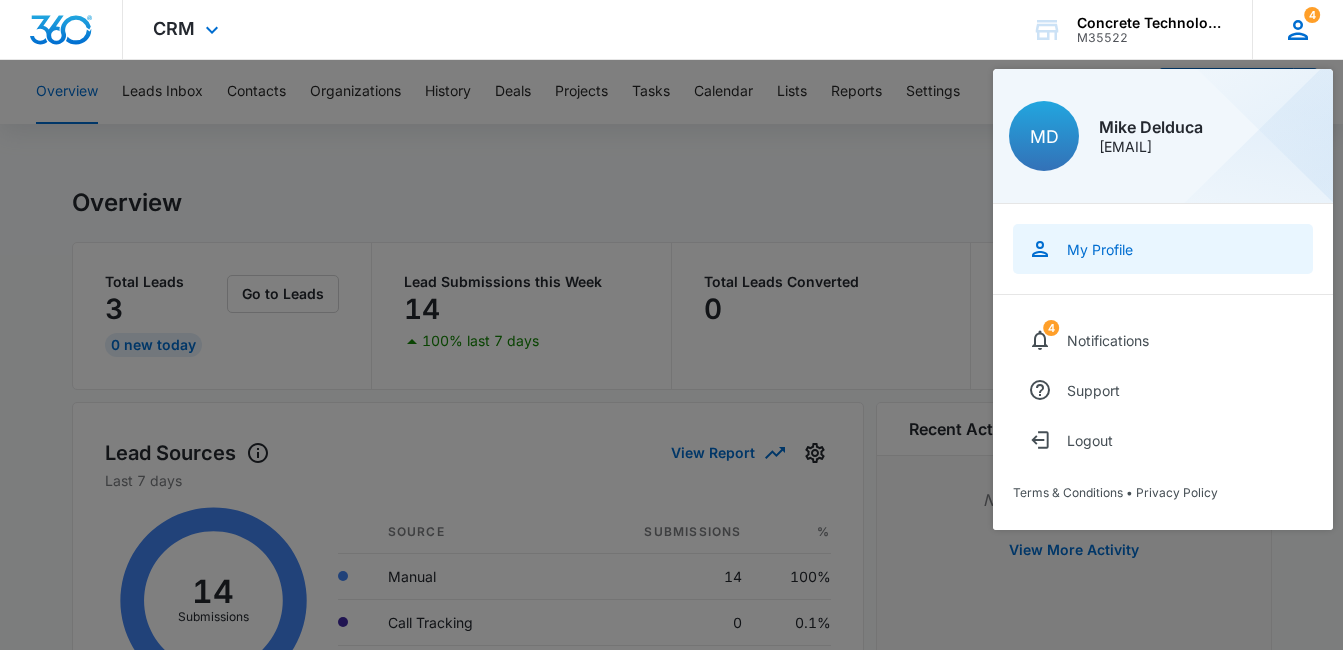 click on "My Profile" at bounding box center (1100, 249) 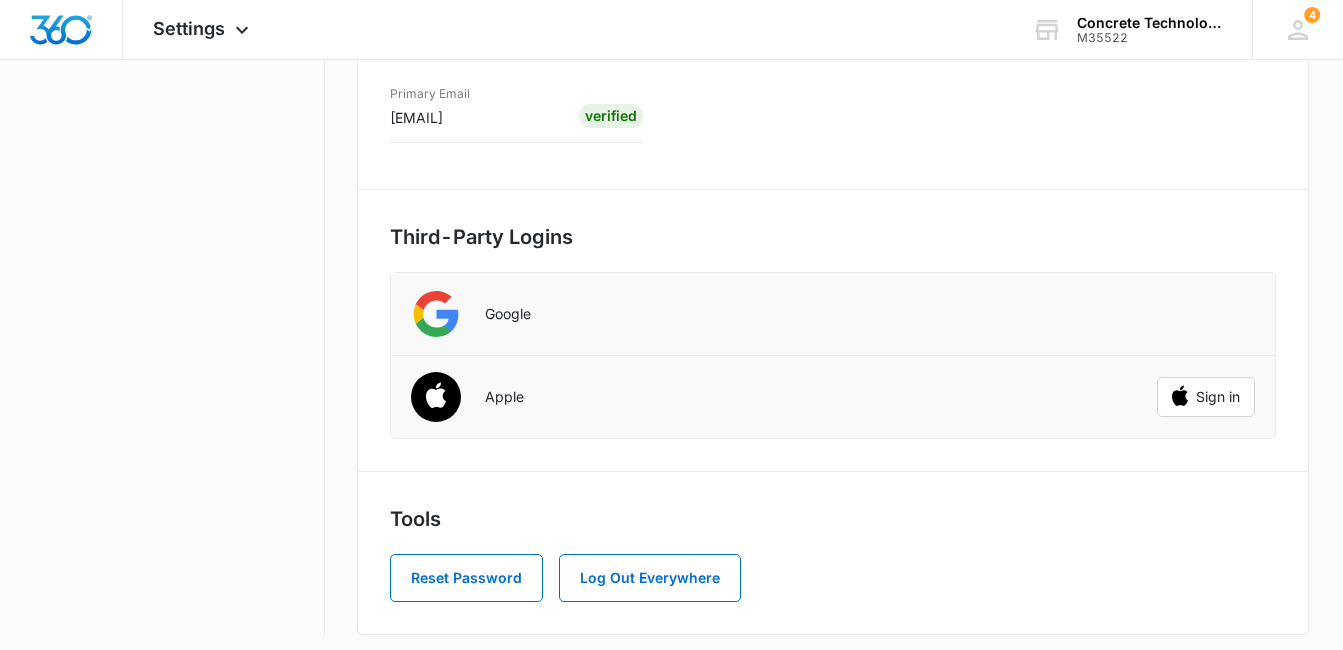 scroll, scrollTop: 464, scrollLeft: 0, axis: vertical 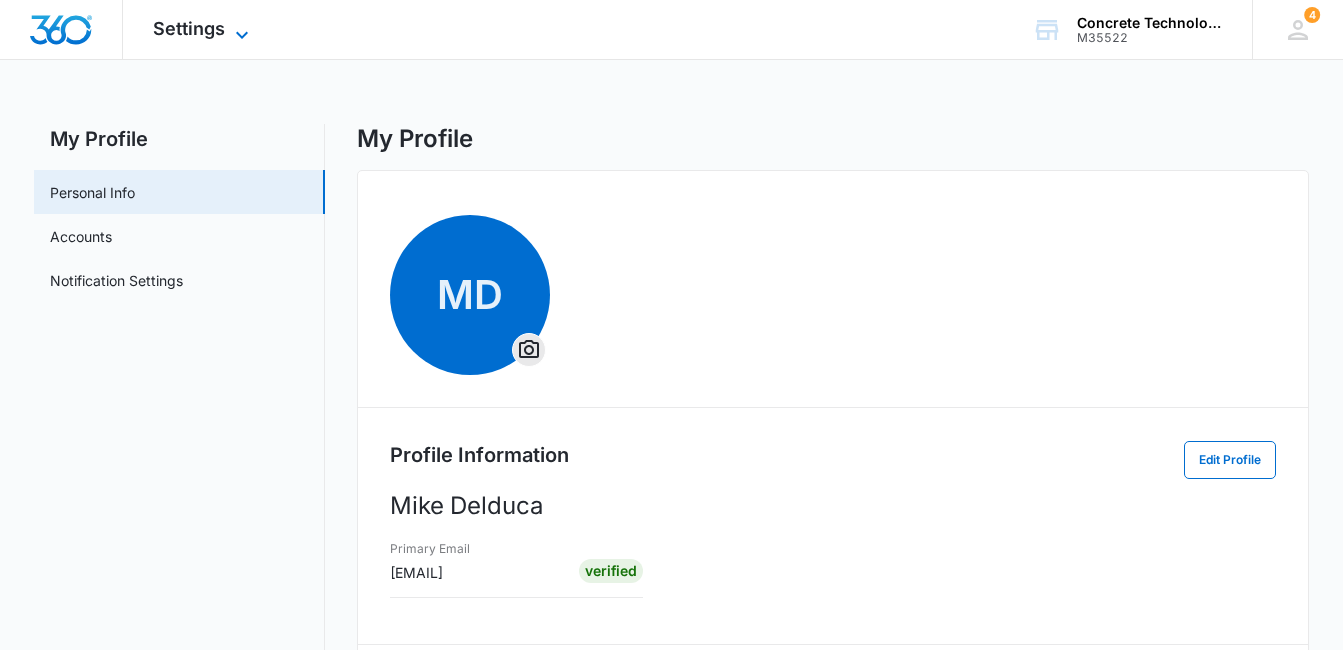 click 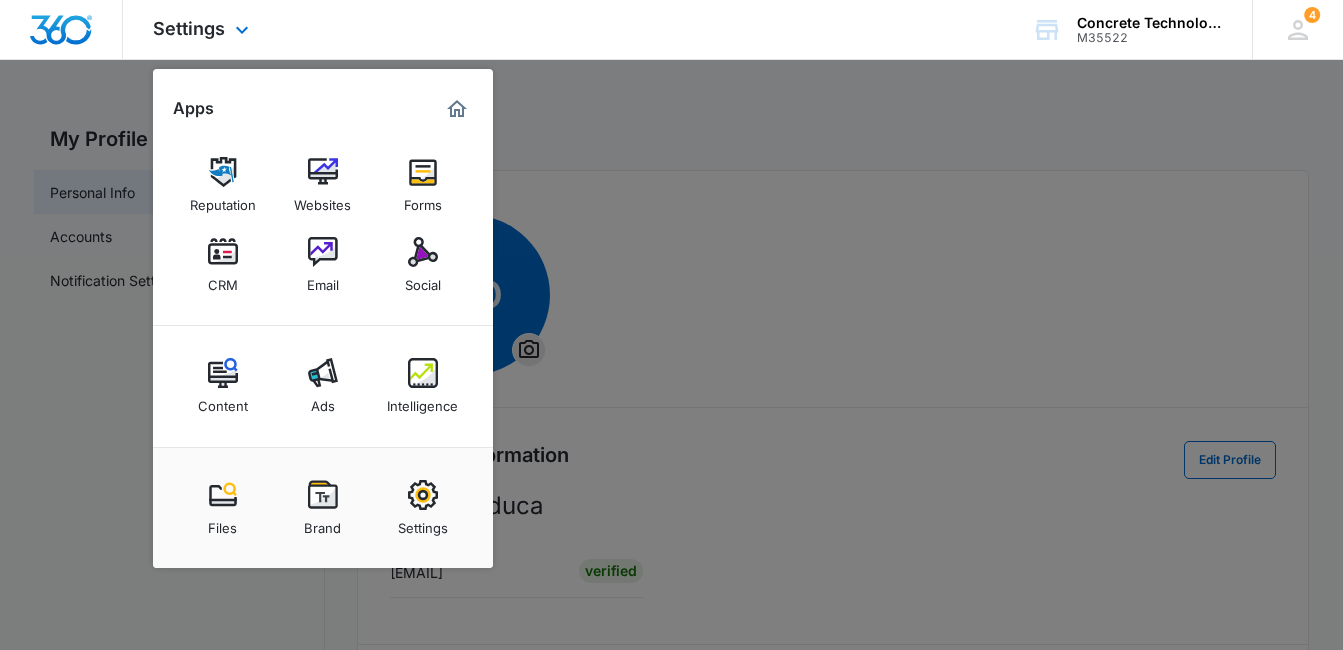 click at bounding box center (457, 109) 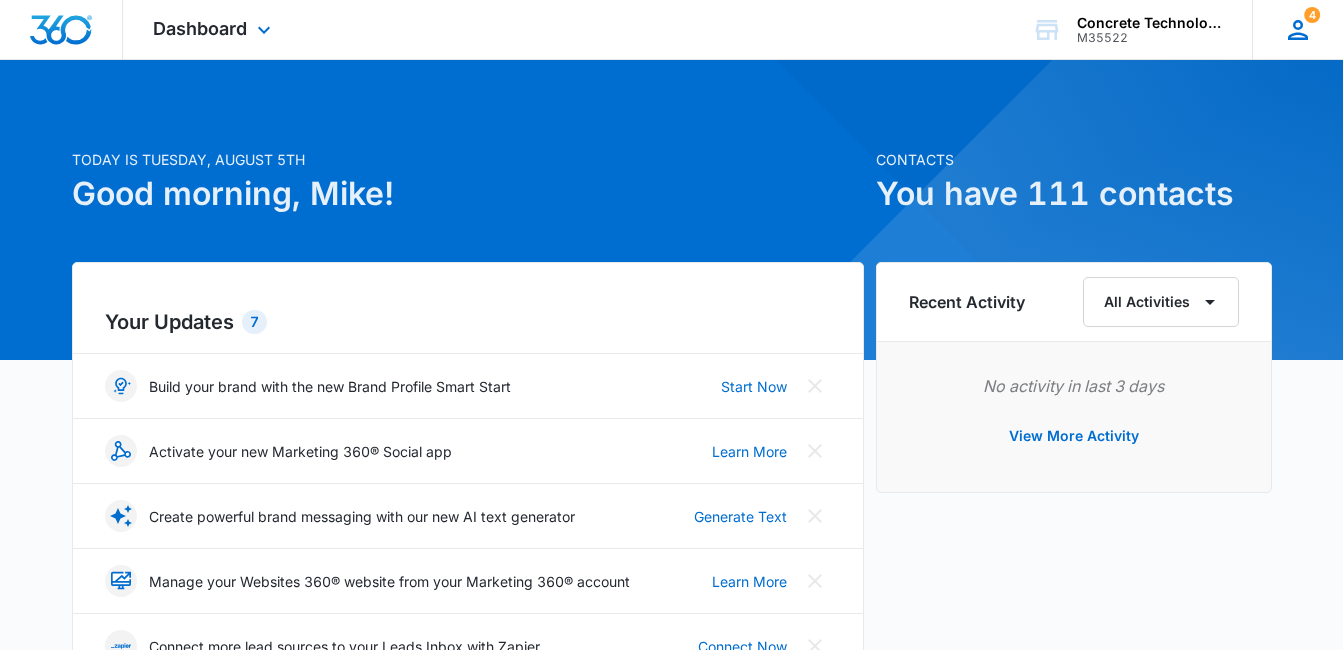 click 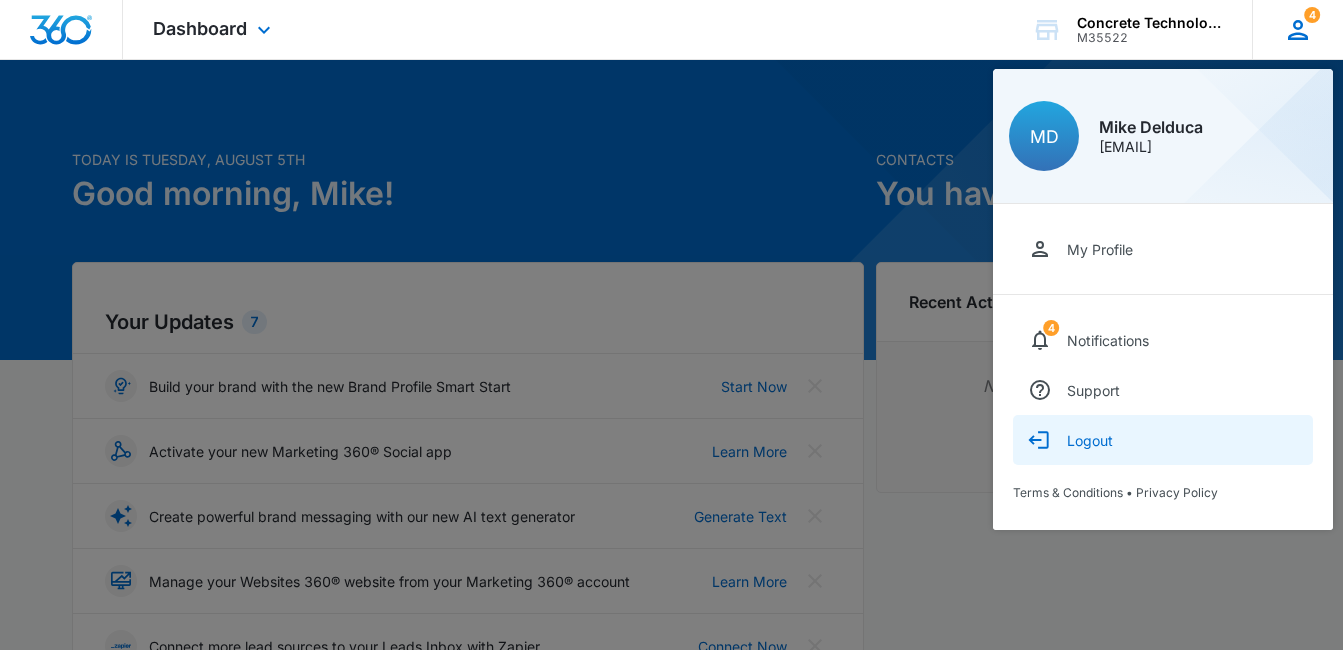 click on "Logout" at bounding box center [1090, 440] 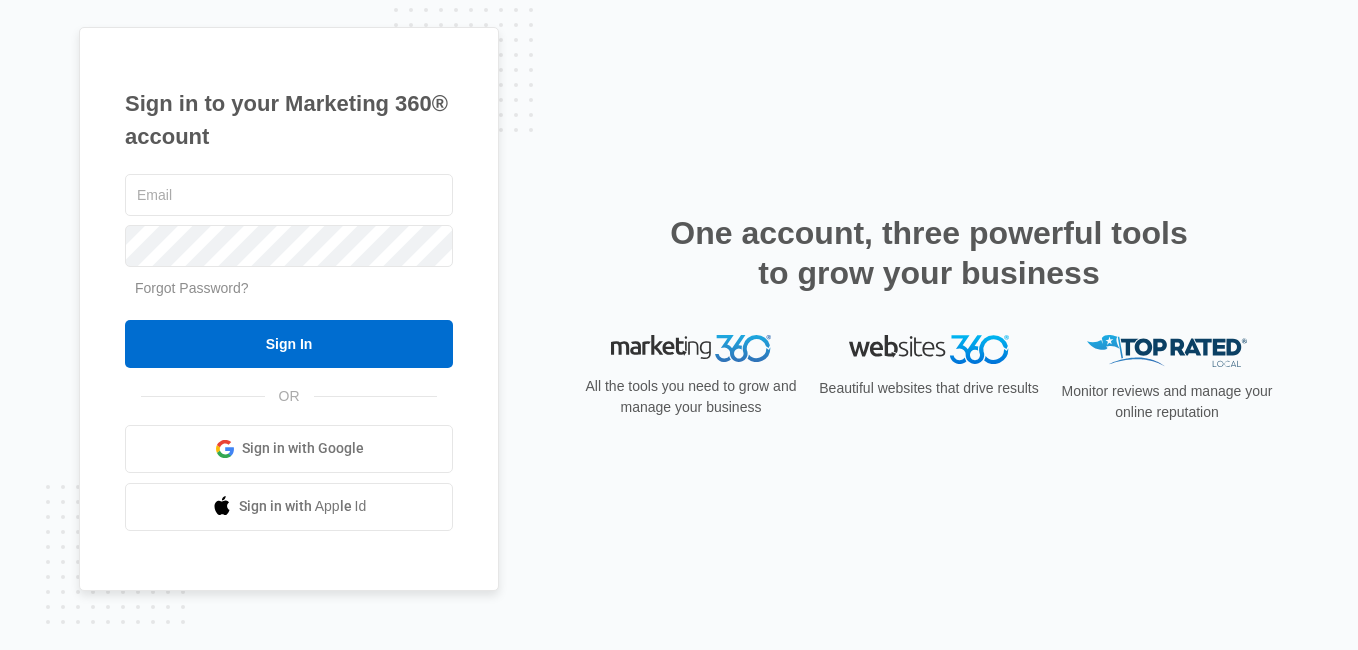 scroll, scrollTop: 0, scrollLeft: 0, axis: both 